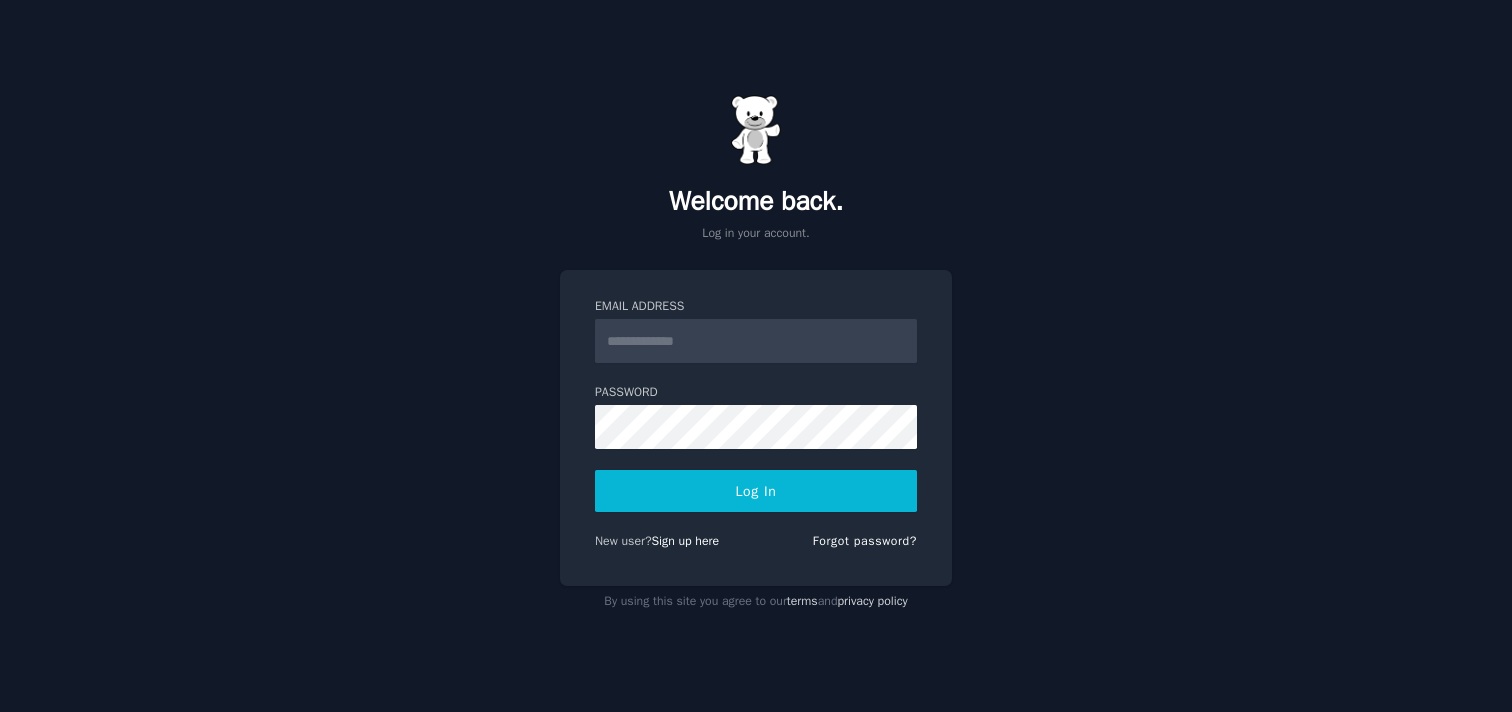 scroll, scrollTop: 0, scrollLeft: 0, axis: both 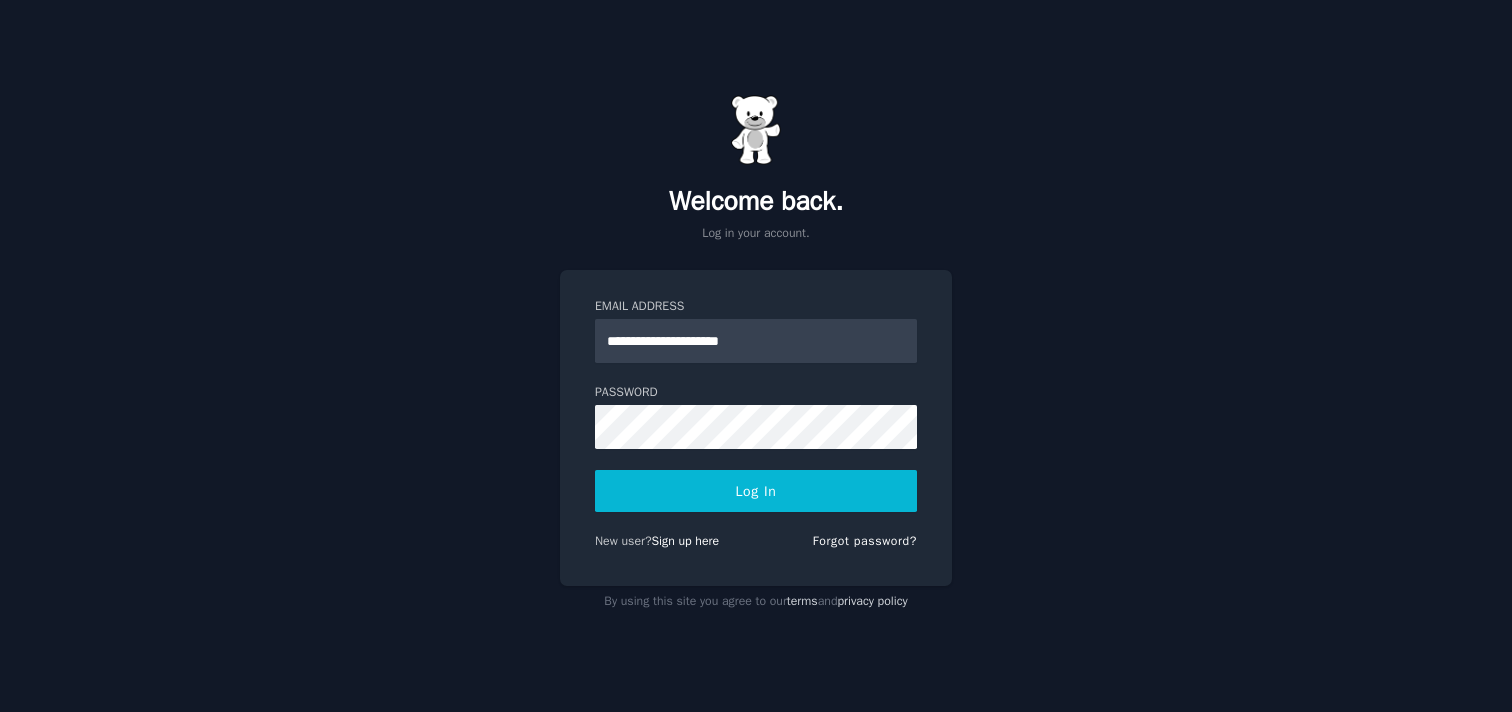 click on "**********" at bounding box center (756, 356) 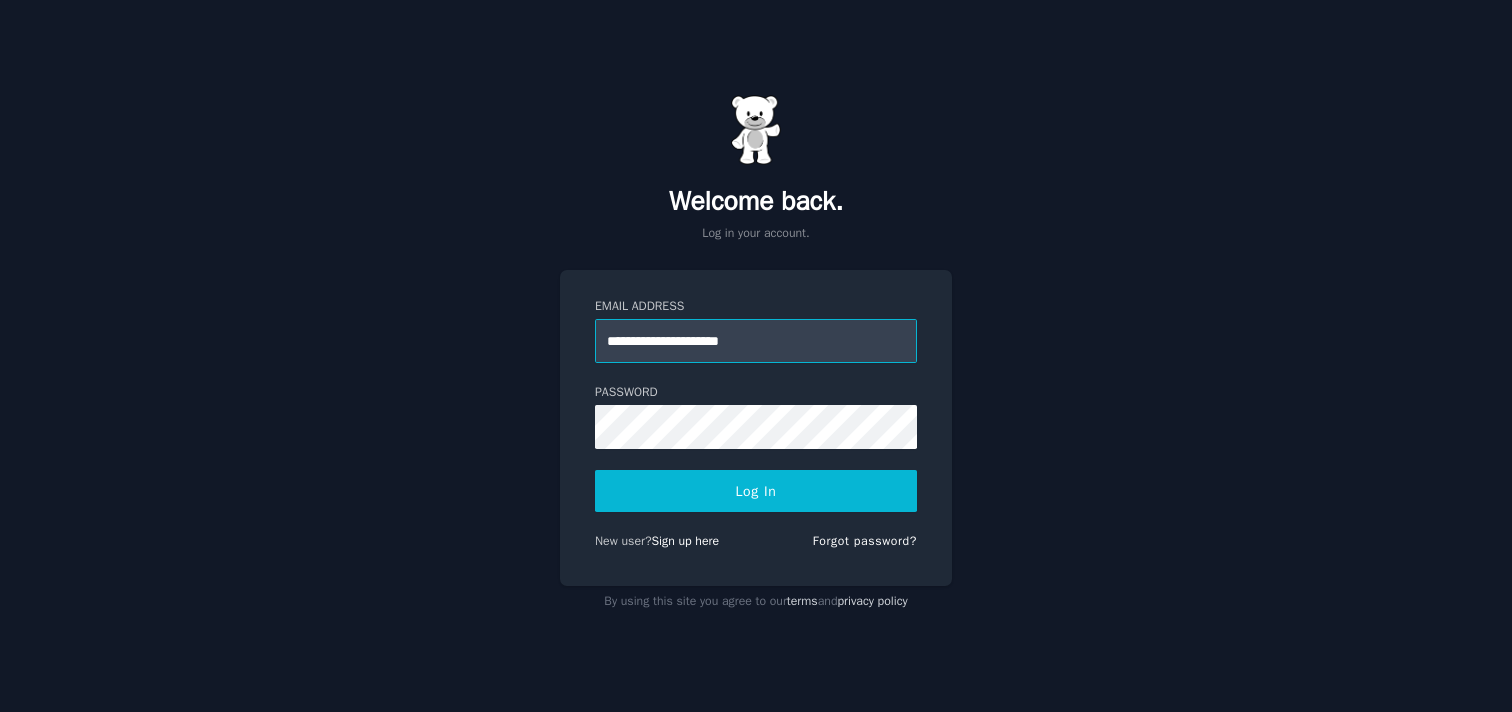 click on "**********" at bounding box center [756, 341] 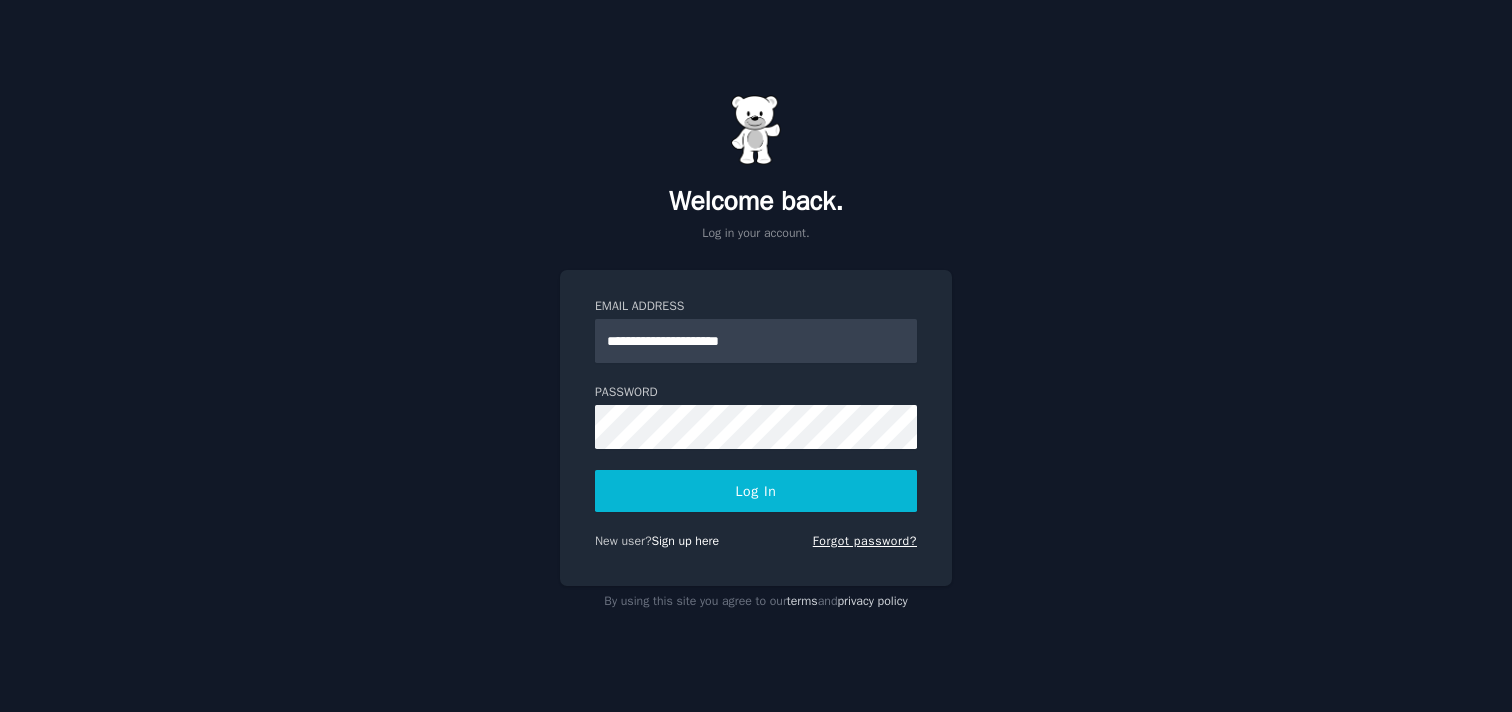 click on "Forgot password?" at bounding box center (865, 541) 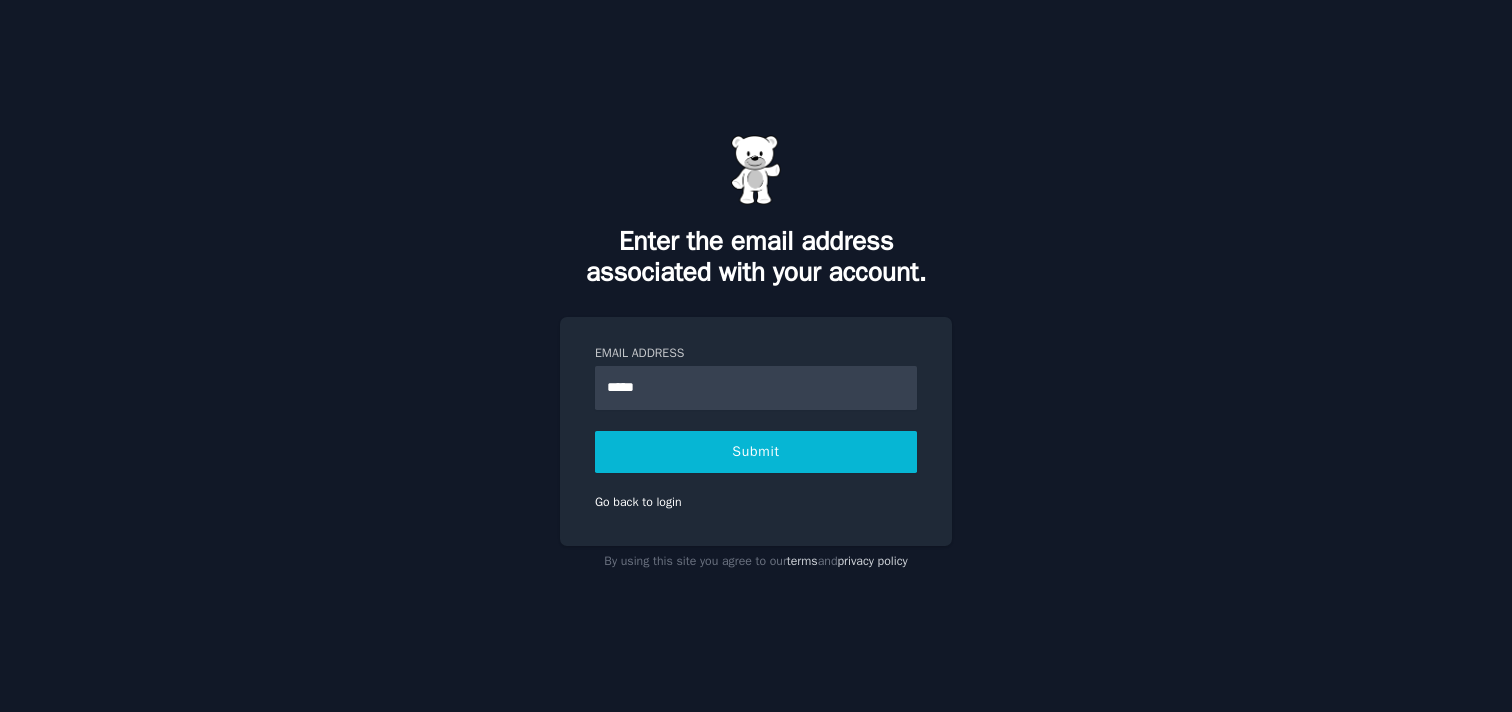 type on "**********" 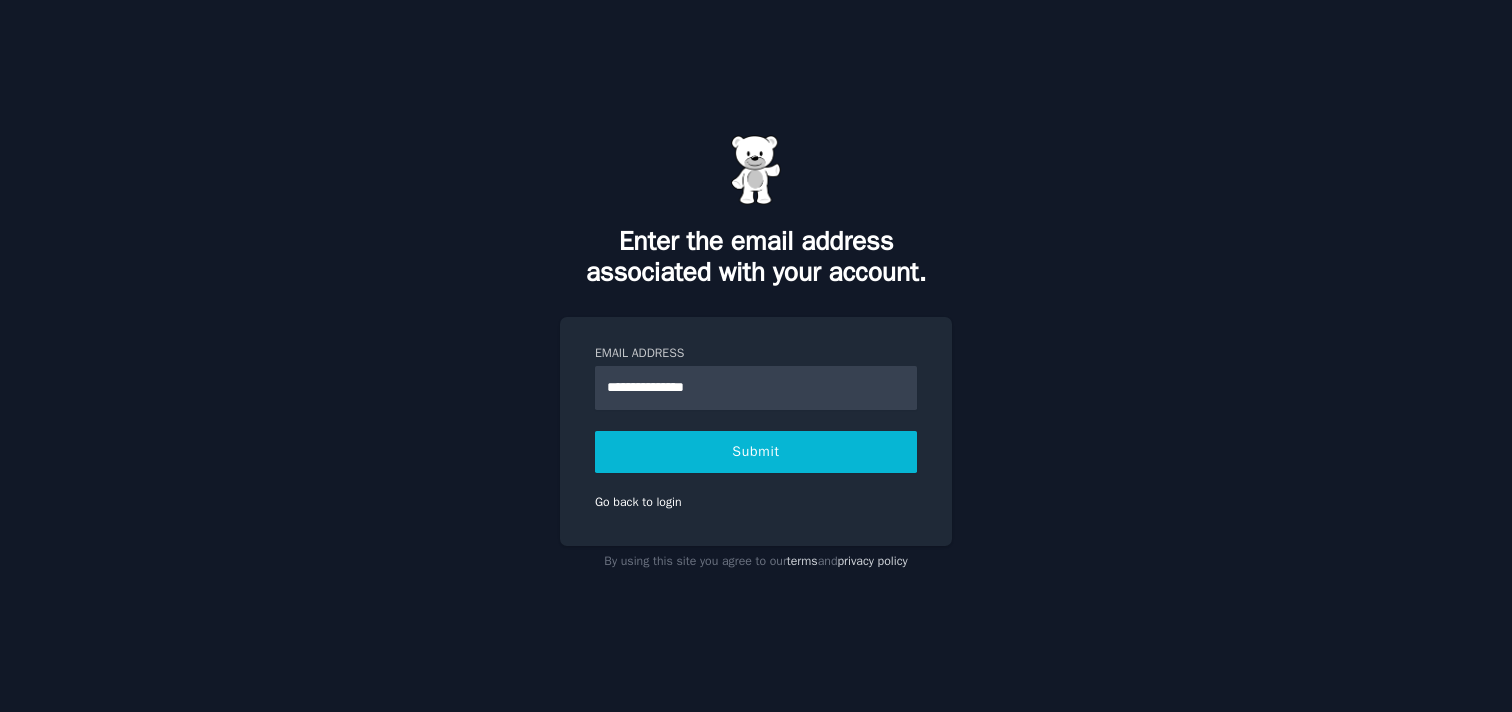 click on "Submit" at bounding box center (756, 452) 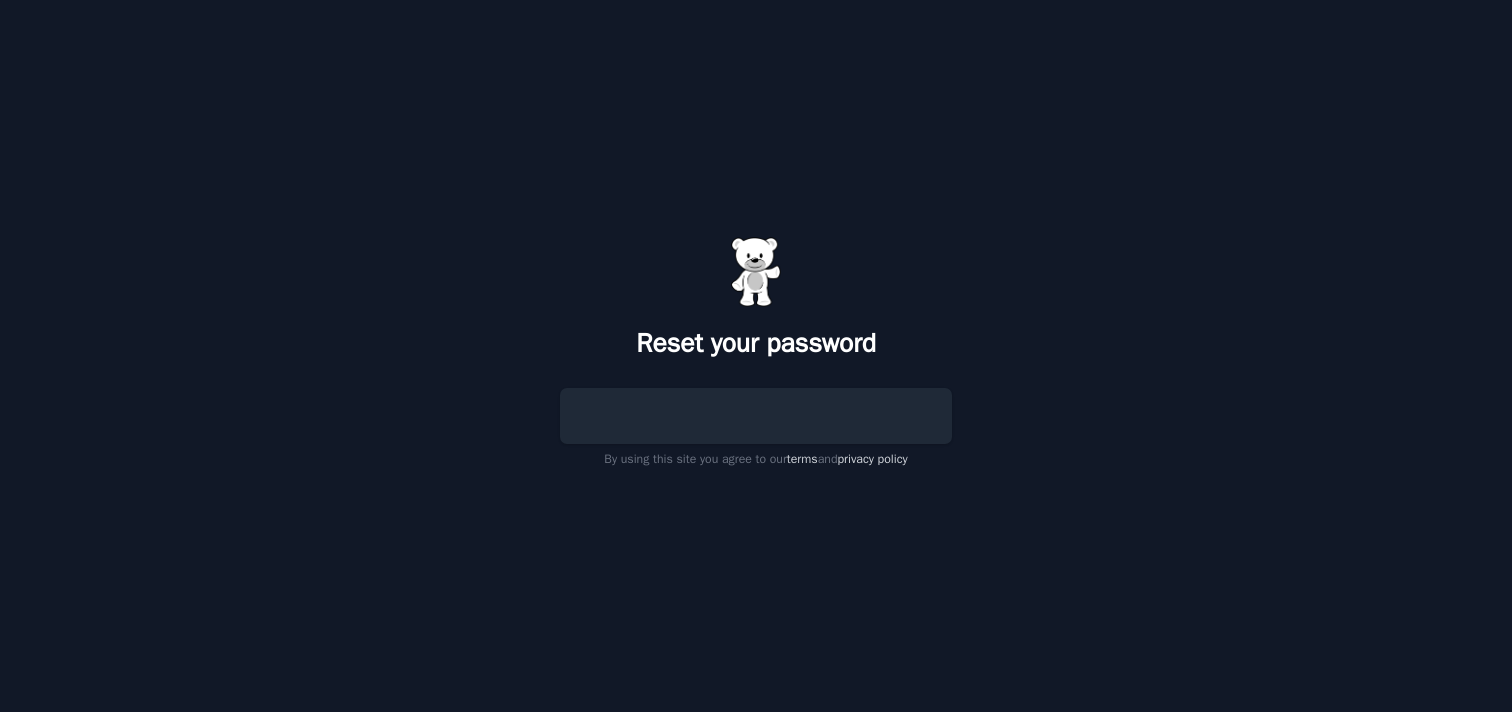 scroll, scrollTop: 0, scrollLeft: 0, axis: both 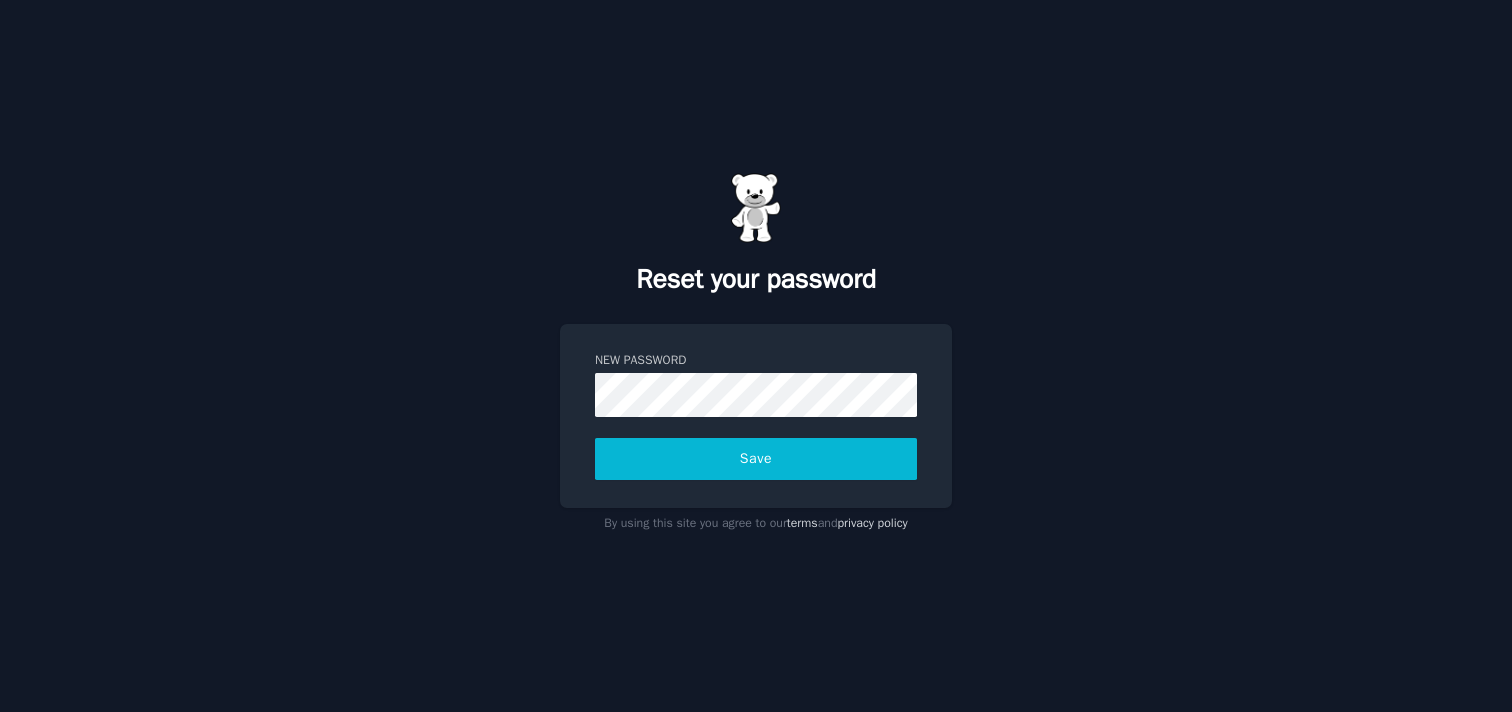 click on "New Password Save" at bounding box center (756, 416) 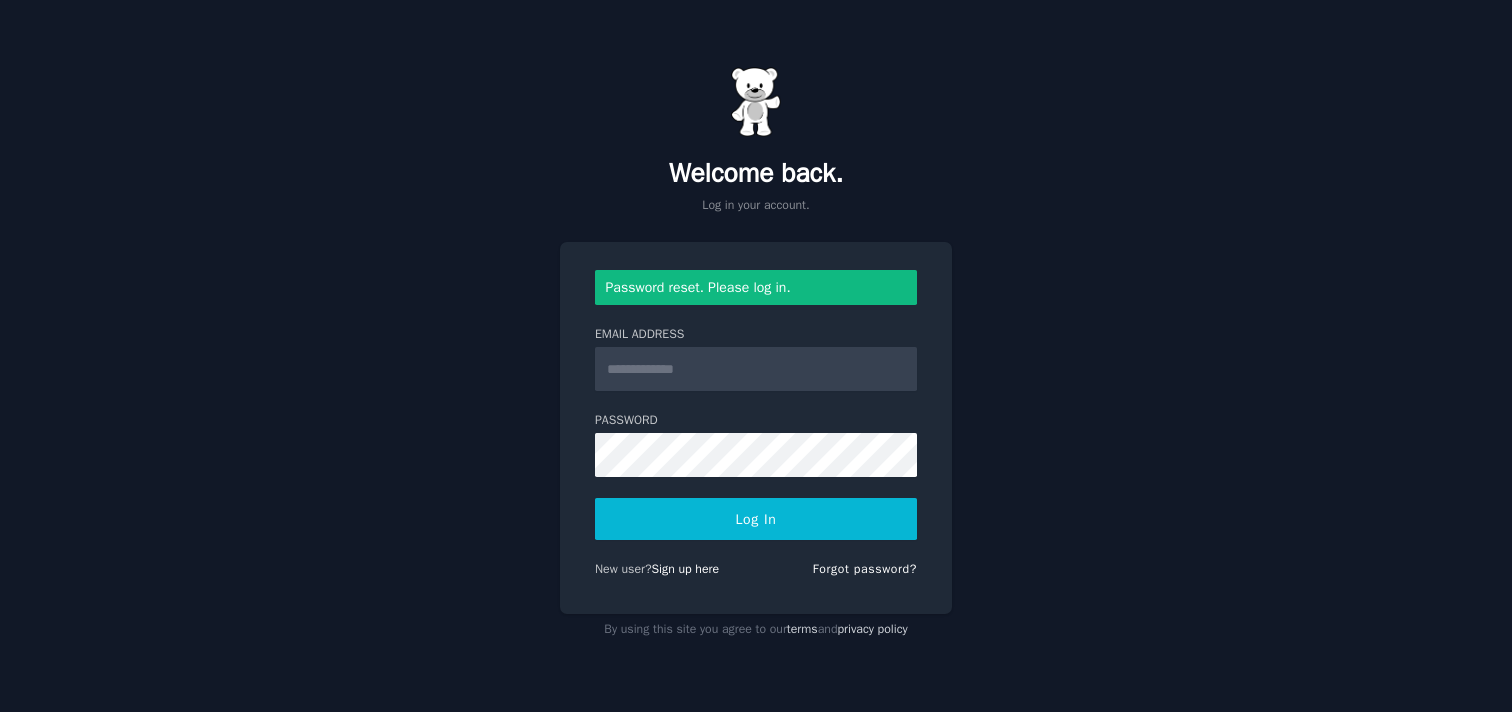 scroll, scrollTop: 0, scrollLeft: 0, axis: both 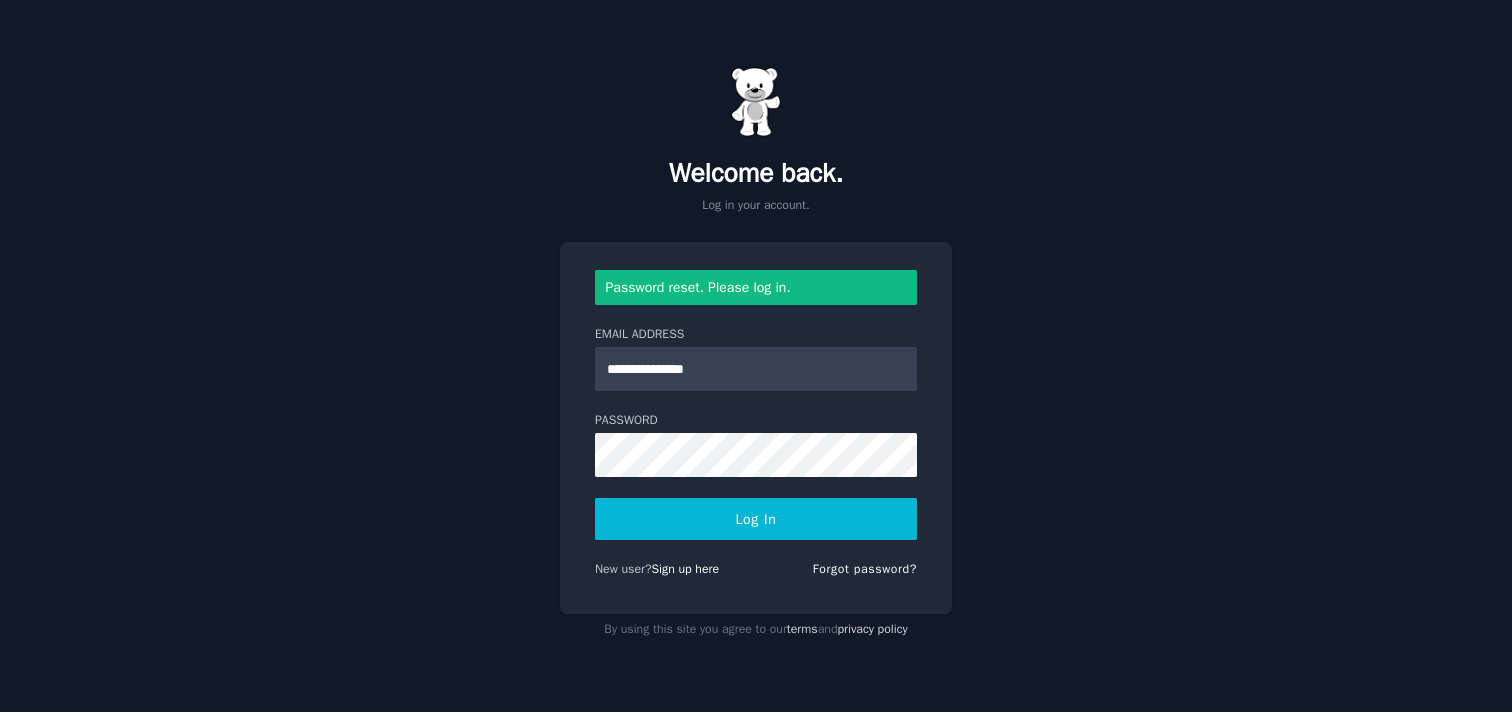 click on "Log In" at bounding box center [756, 519] 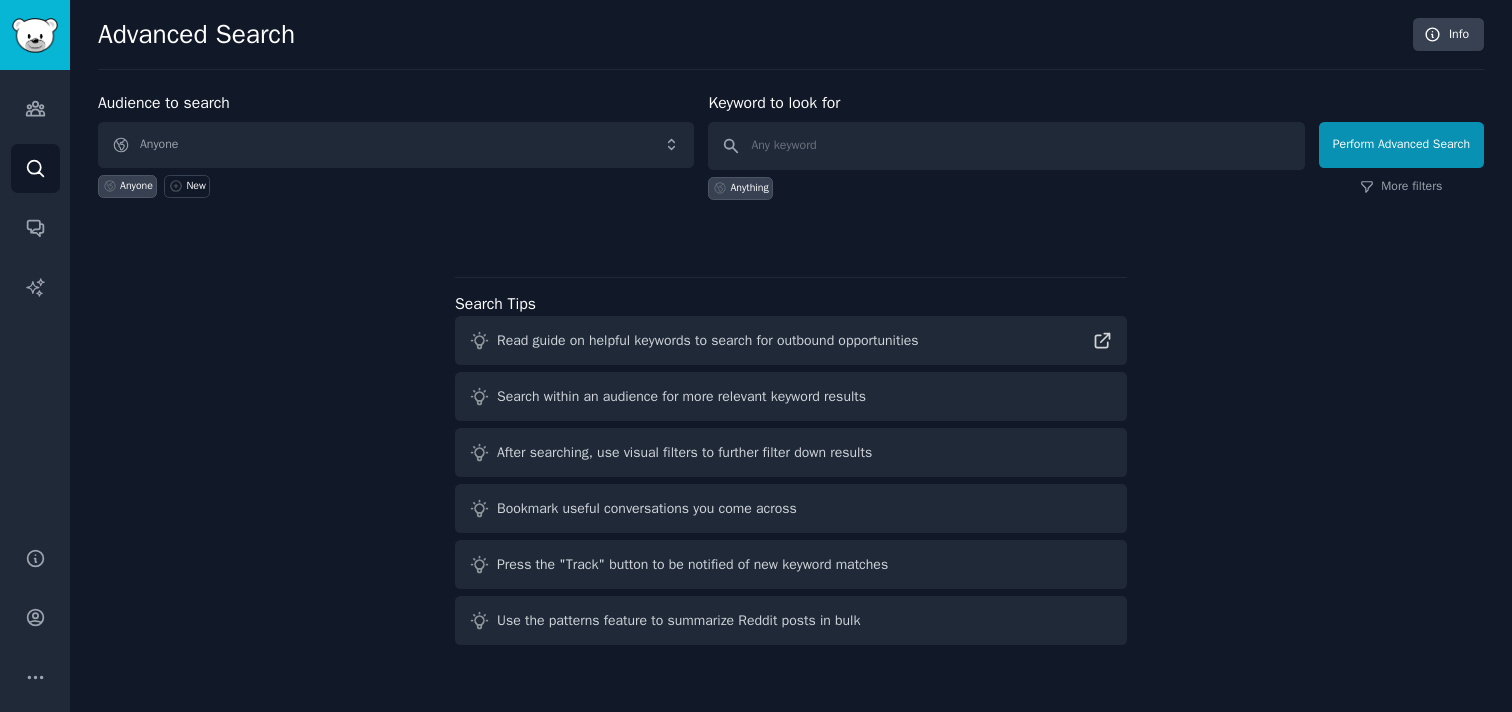 scroll, scrollTop: 0, scrollLeft: 0, axis: both 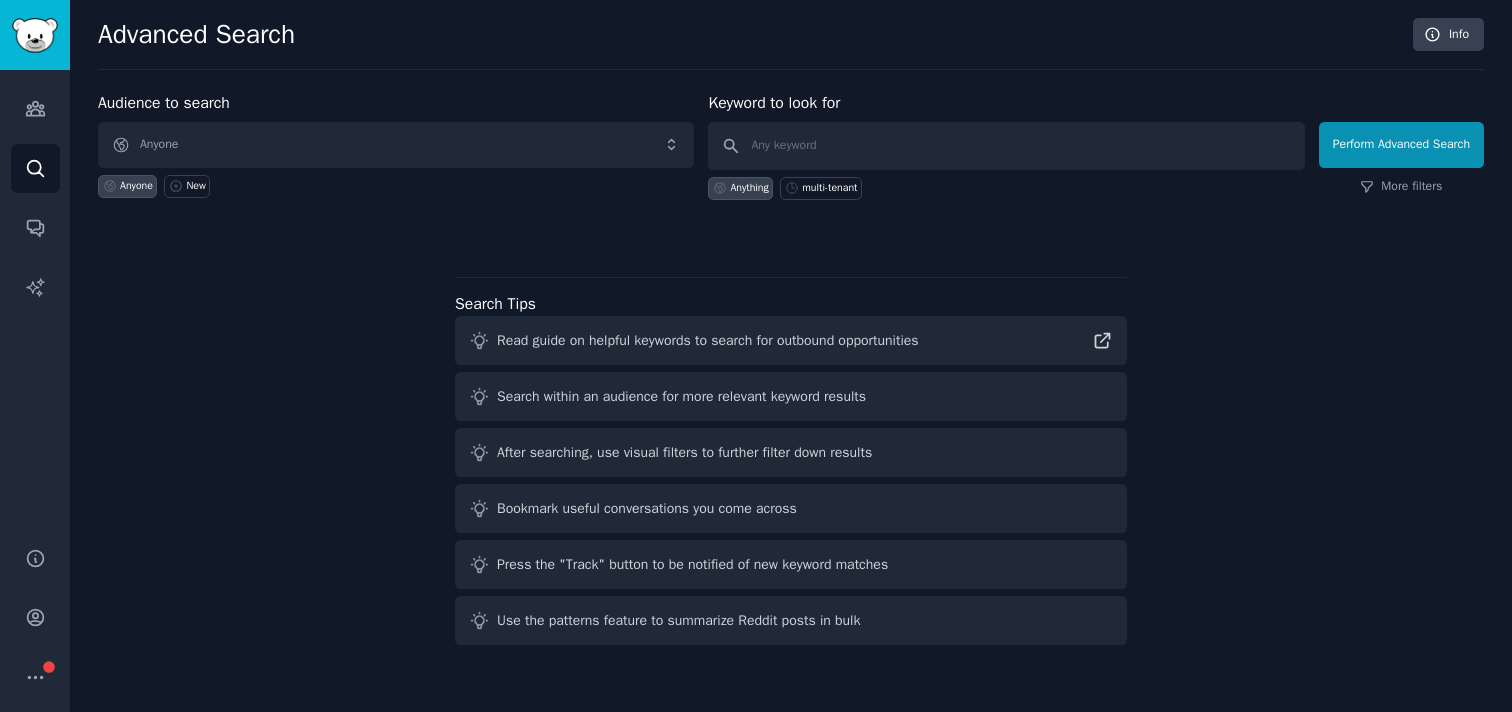 click on "Search Tips Read guide on helpful keywords to search for outbound opportunities Search within an audience for more relevant keyword results After searching, use visual filters to further filter down results Bookmark useful conversations you come across Press the "Track" button to be notified of new keyword matches Use the patterns feature to summarize Reddit posts in bulk" at bounding box center (791, 469) 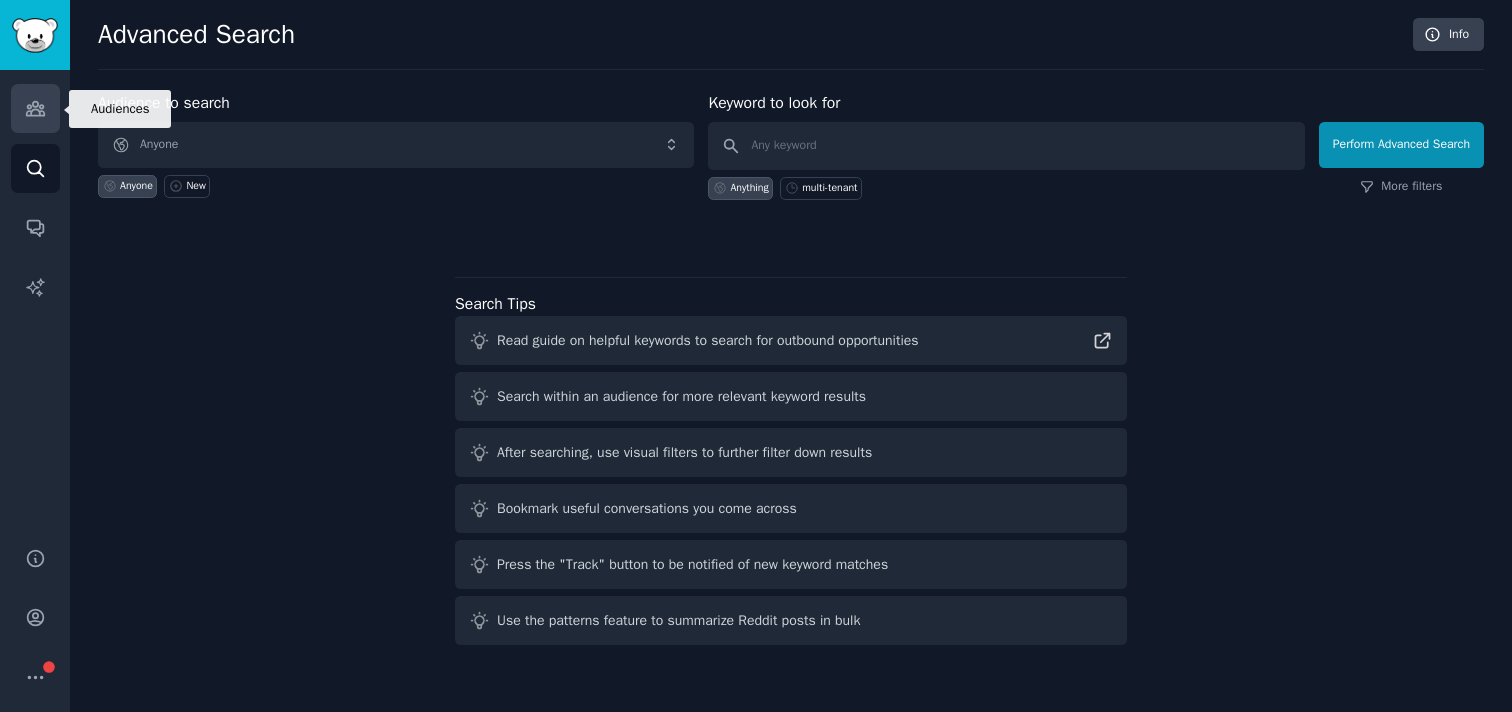 click 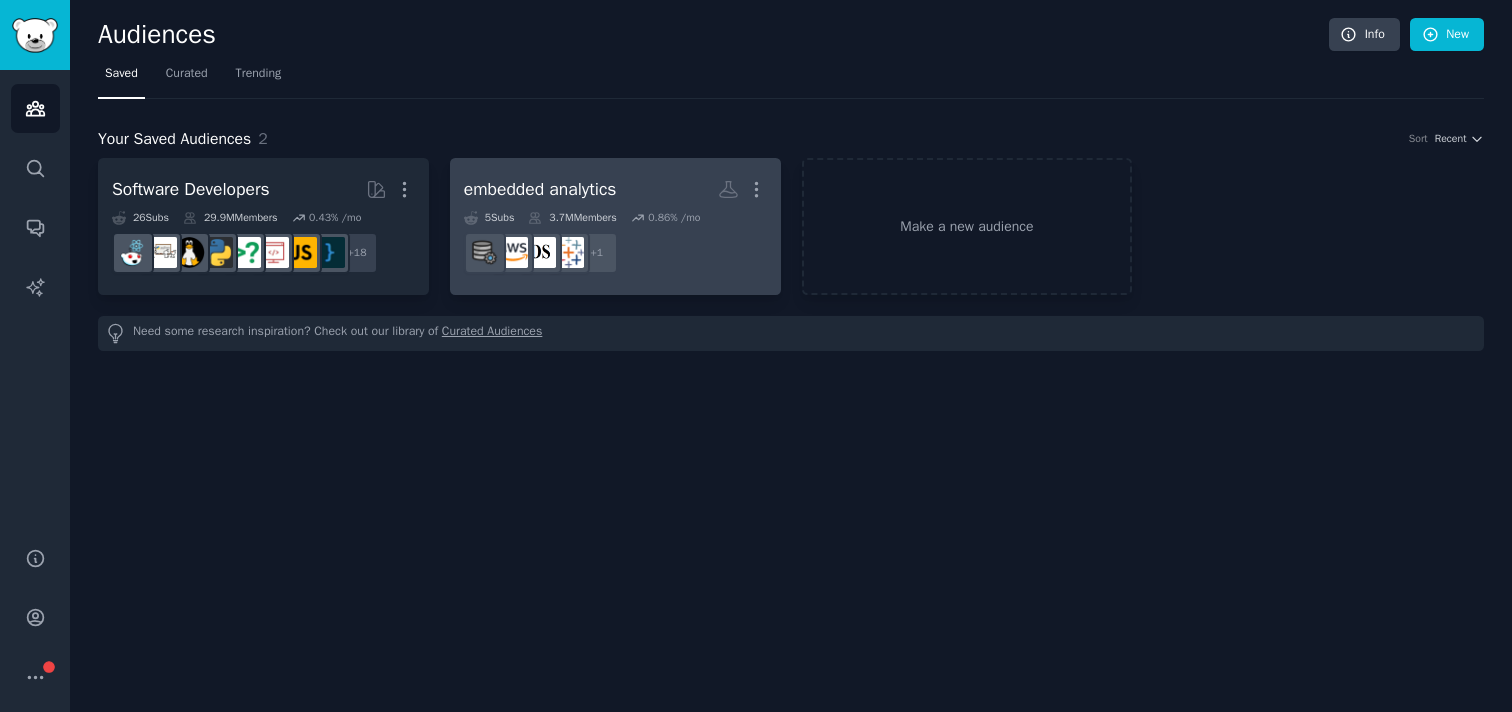 click on "embedded analytics" at bounding box center [540, 189] 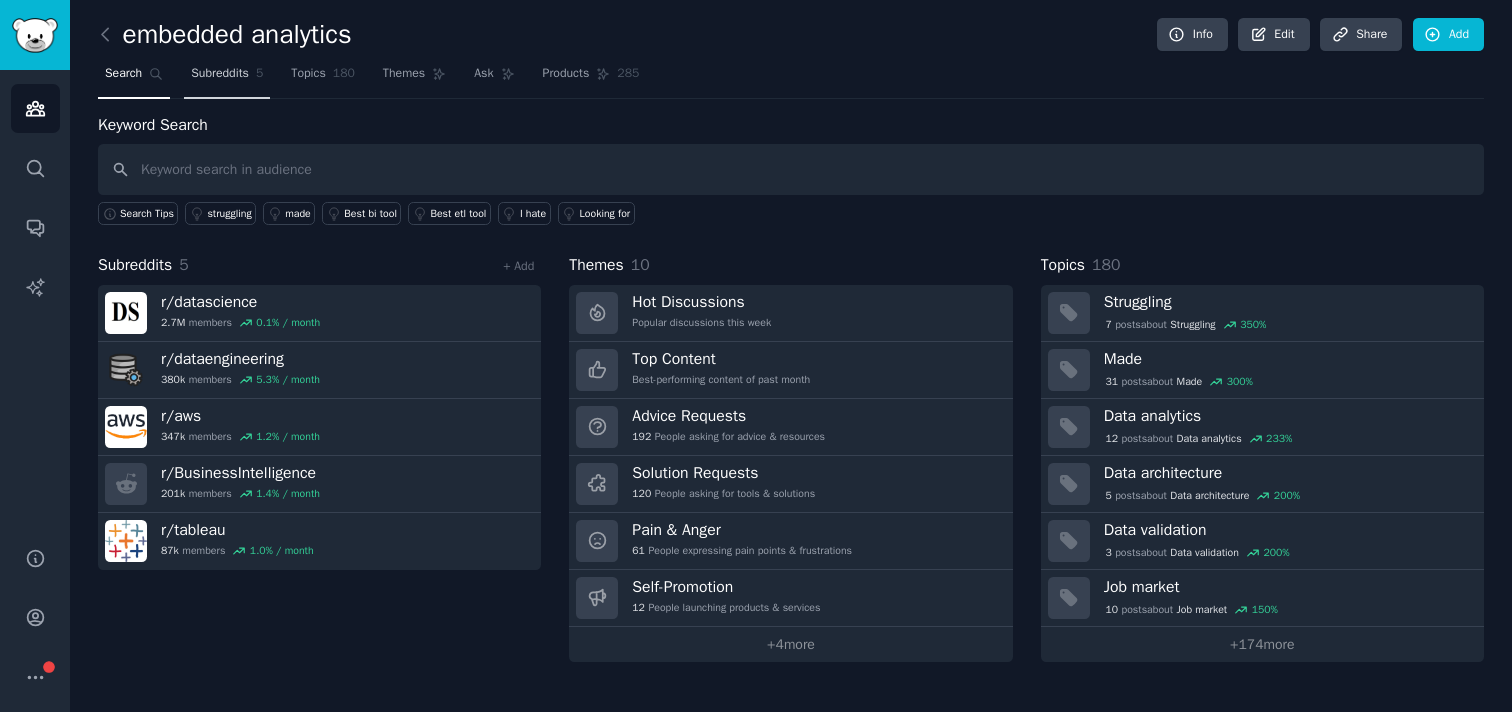 click on "Subreddits" at bounding box center (220, 74) 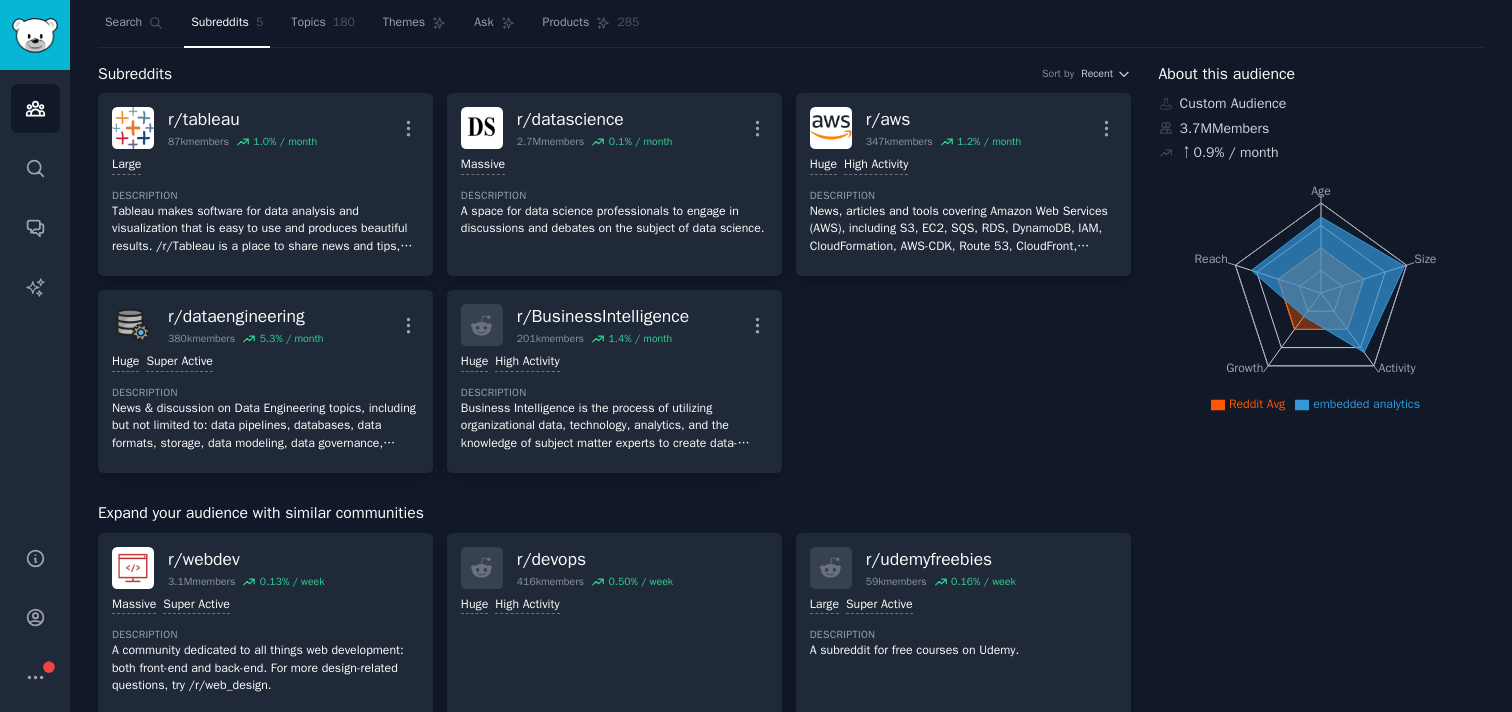 scroll, scrollTop: 0, scrollLeft: 0, axis: both 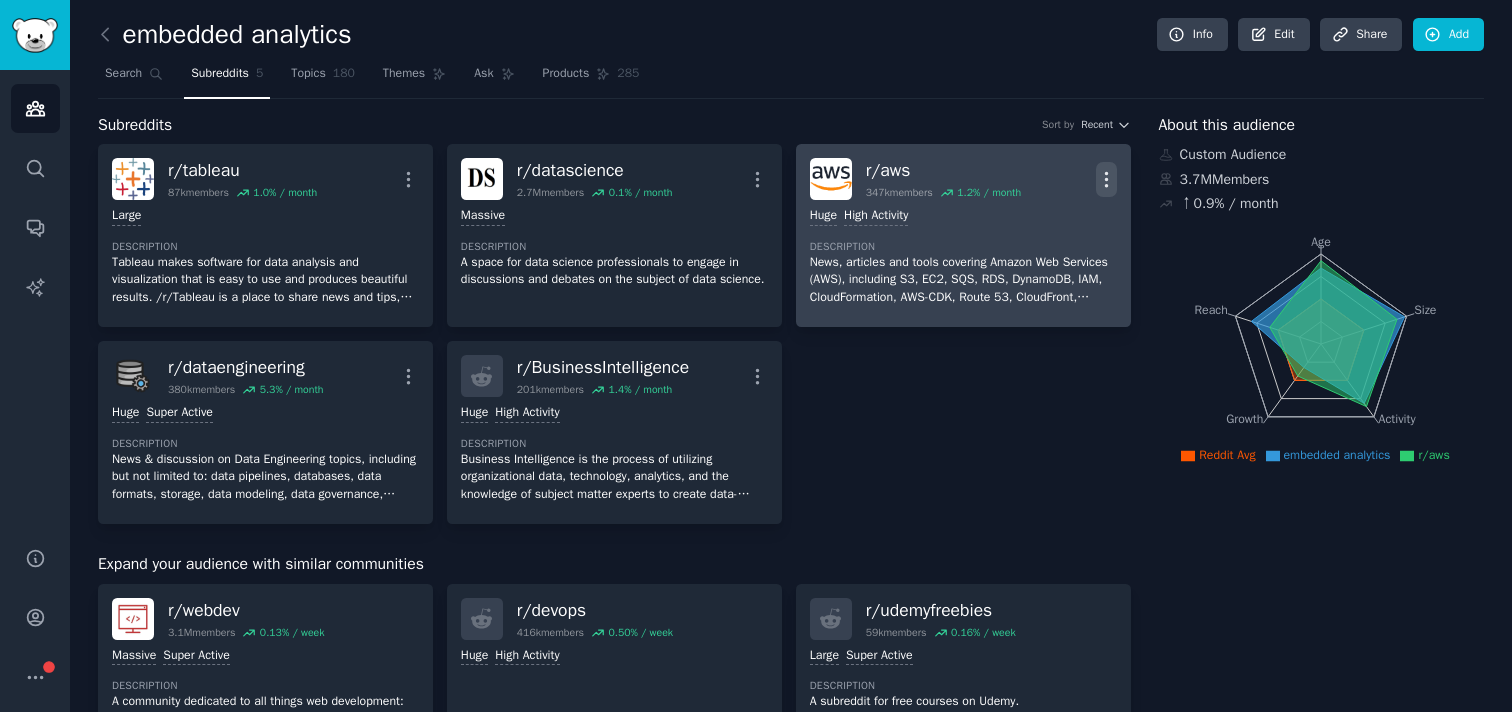 click 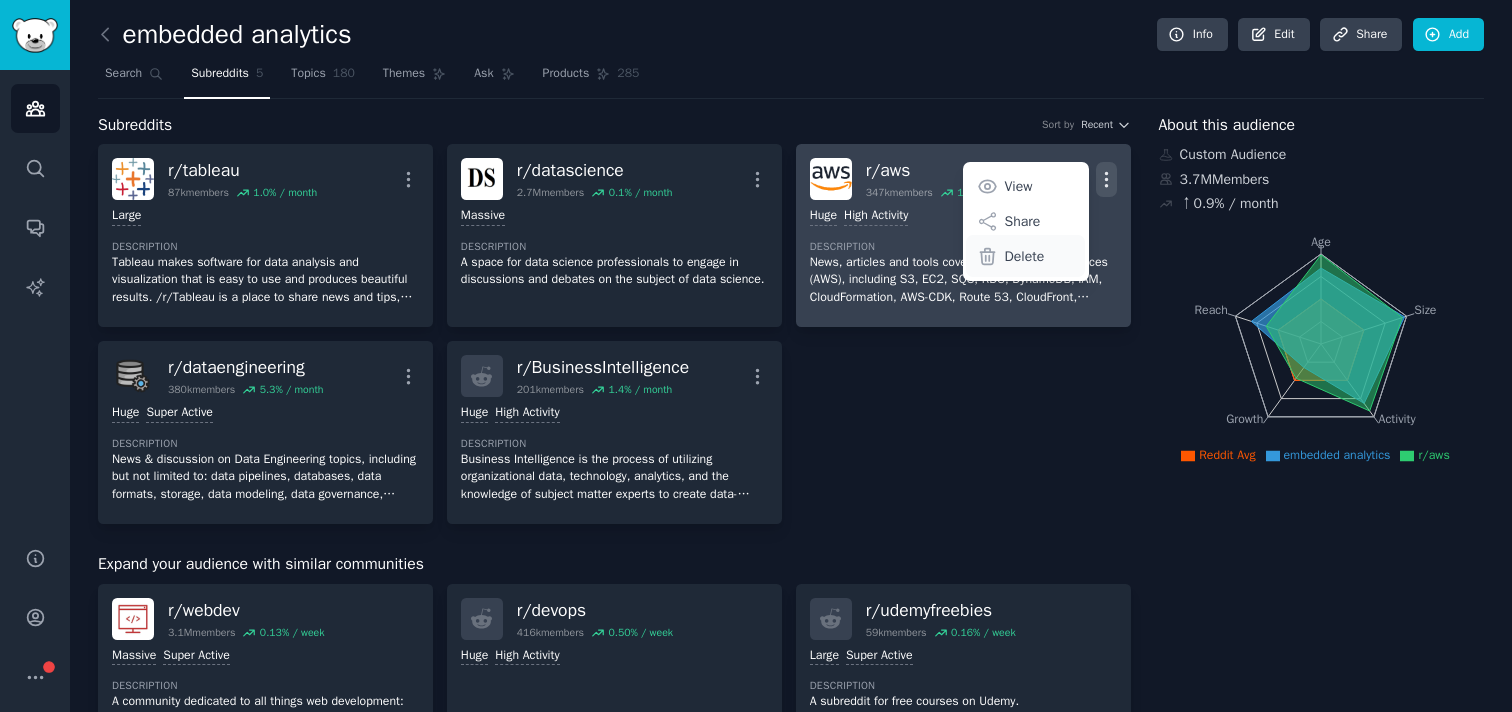 click on "Delete" at bounding box center (1025, 256) 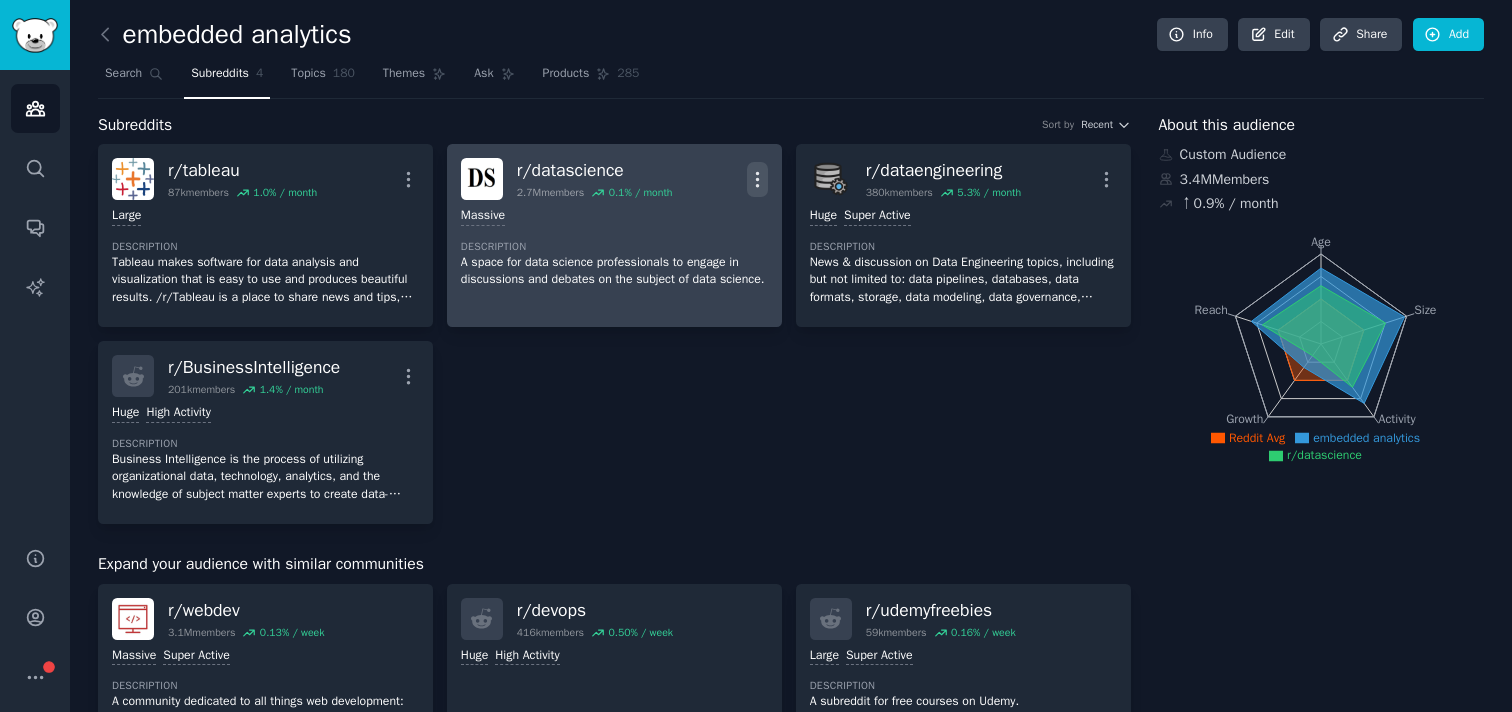 click 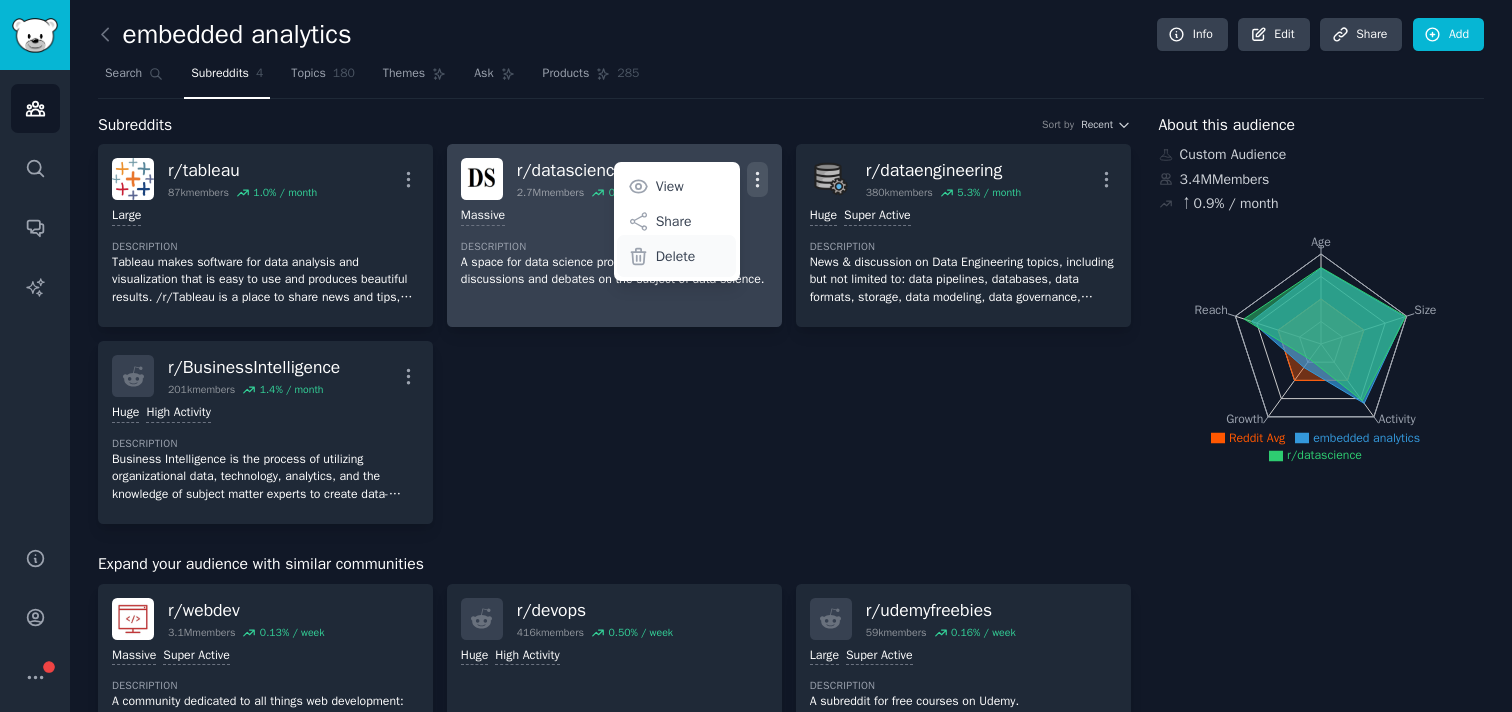 click on "Delete" at bounding box center [676, 256] 